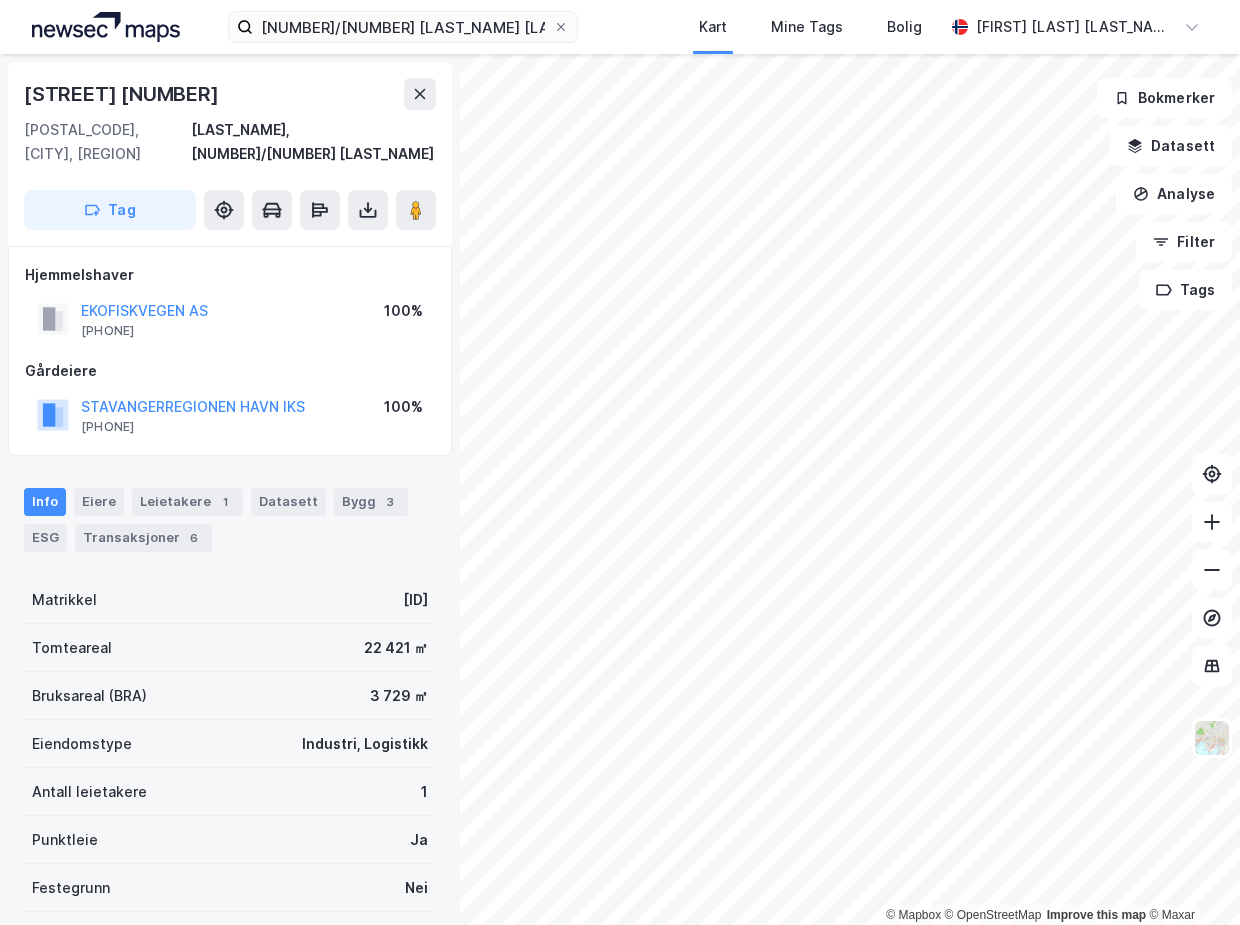 scroll, scrollTop: 0, scrollLeft: 0, axis: both 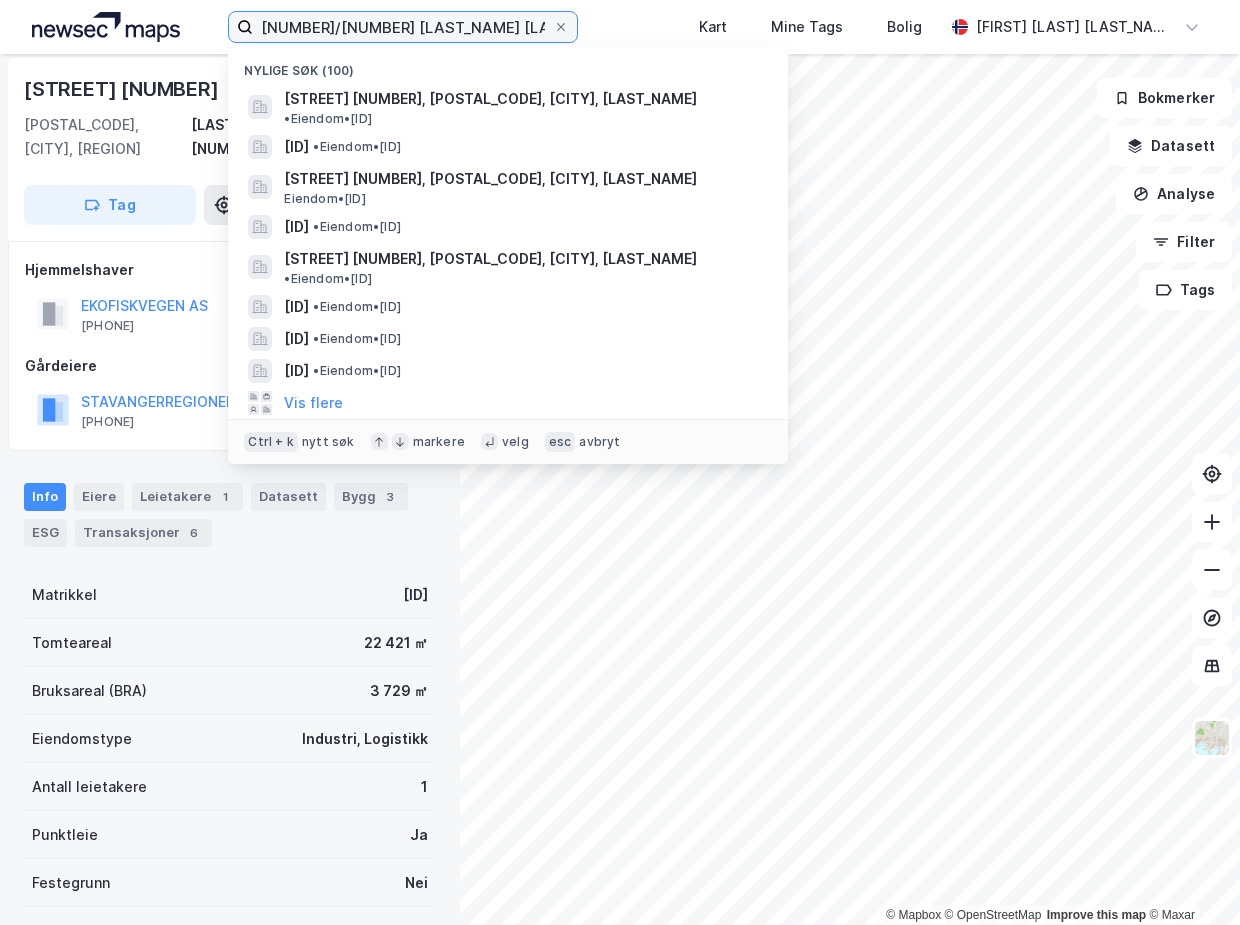 drag, startPoint x: 302, startPoint y: 24, endPoint x: 224, endPoint y: 19, distance: 78.160095 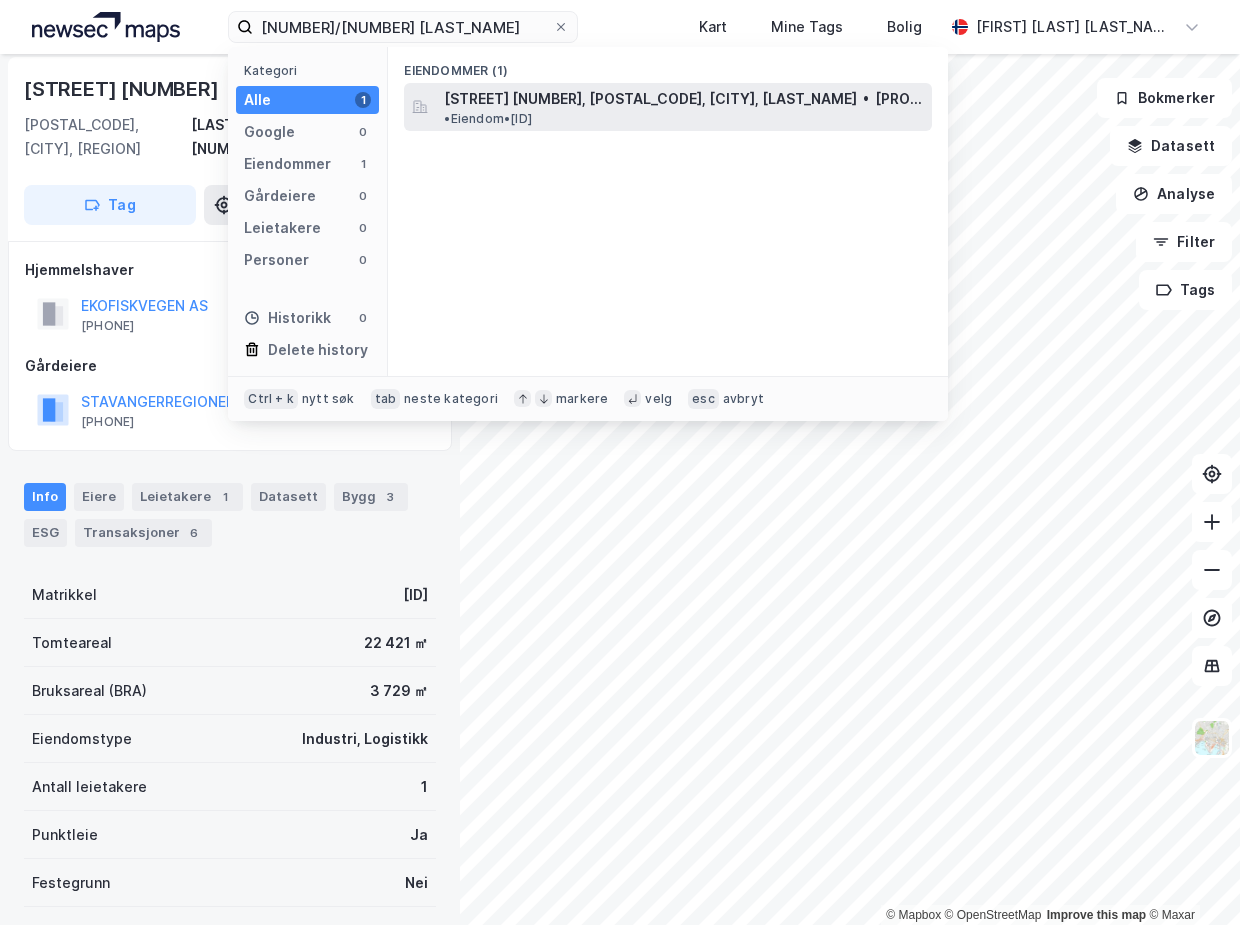 click on "[STREET] [NUMBER], [POSTAL_CODE], [CITY], [LAST_NAME]  •  [PROPERTY]  •  [ID]" at bounding box center [668, 107] 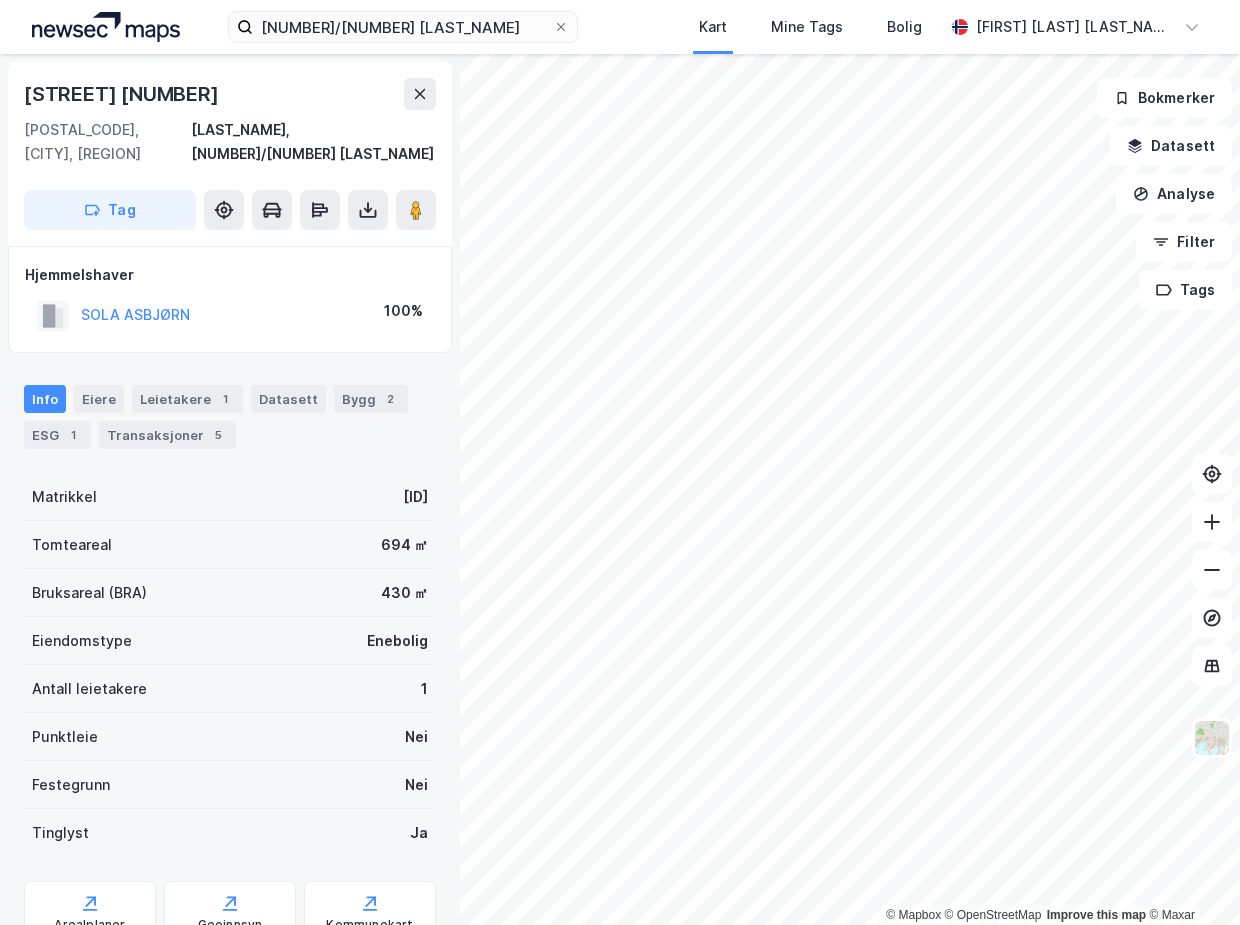 scroll, scrollTop: 5, scrollLeft: 0, axis: vertical 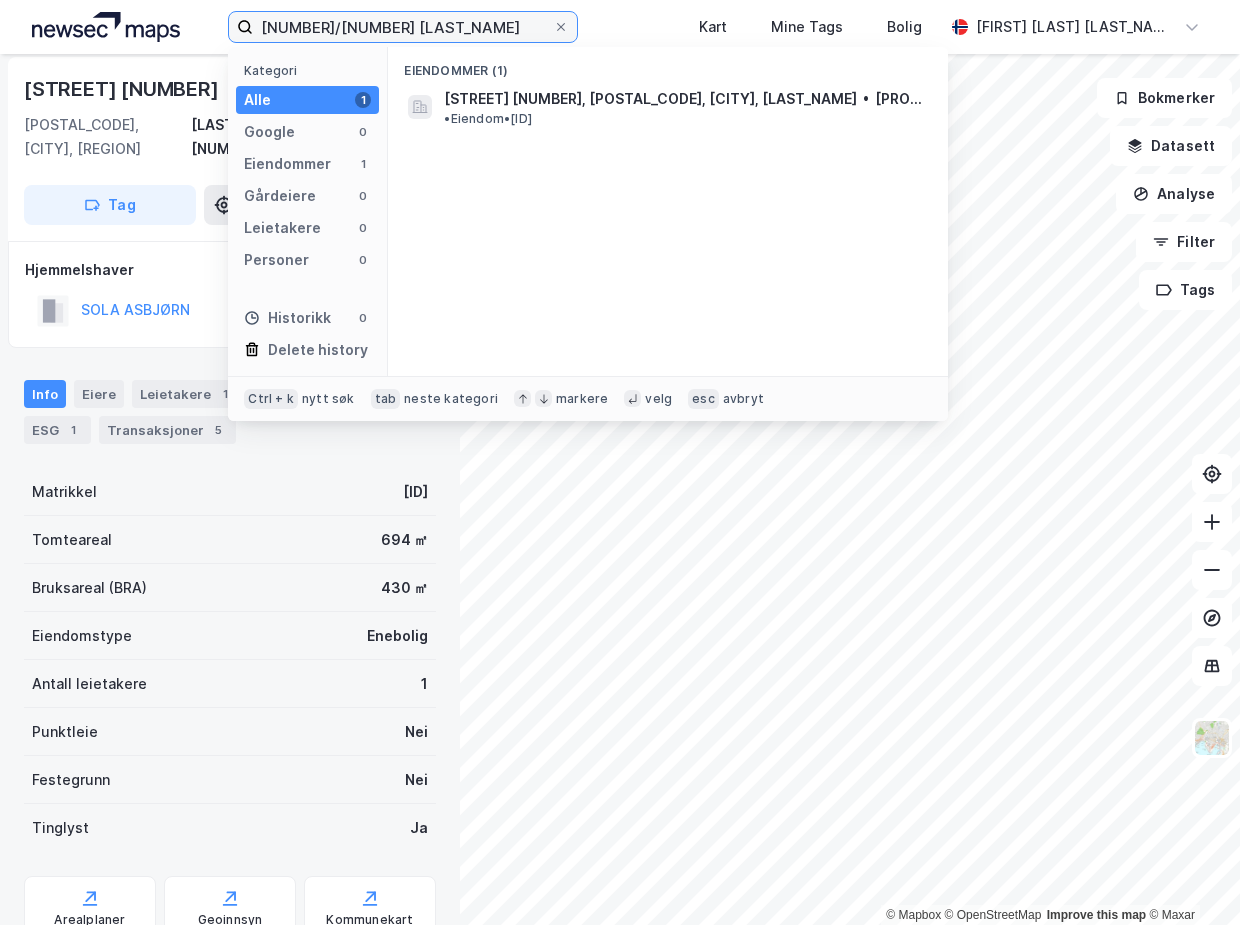 drag, startPoint x: 351, startPoint y: 28, endPoint x: 189, endPoint y: 22, distance: 162.11107 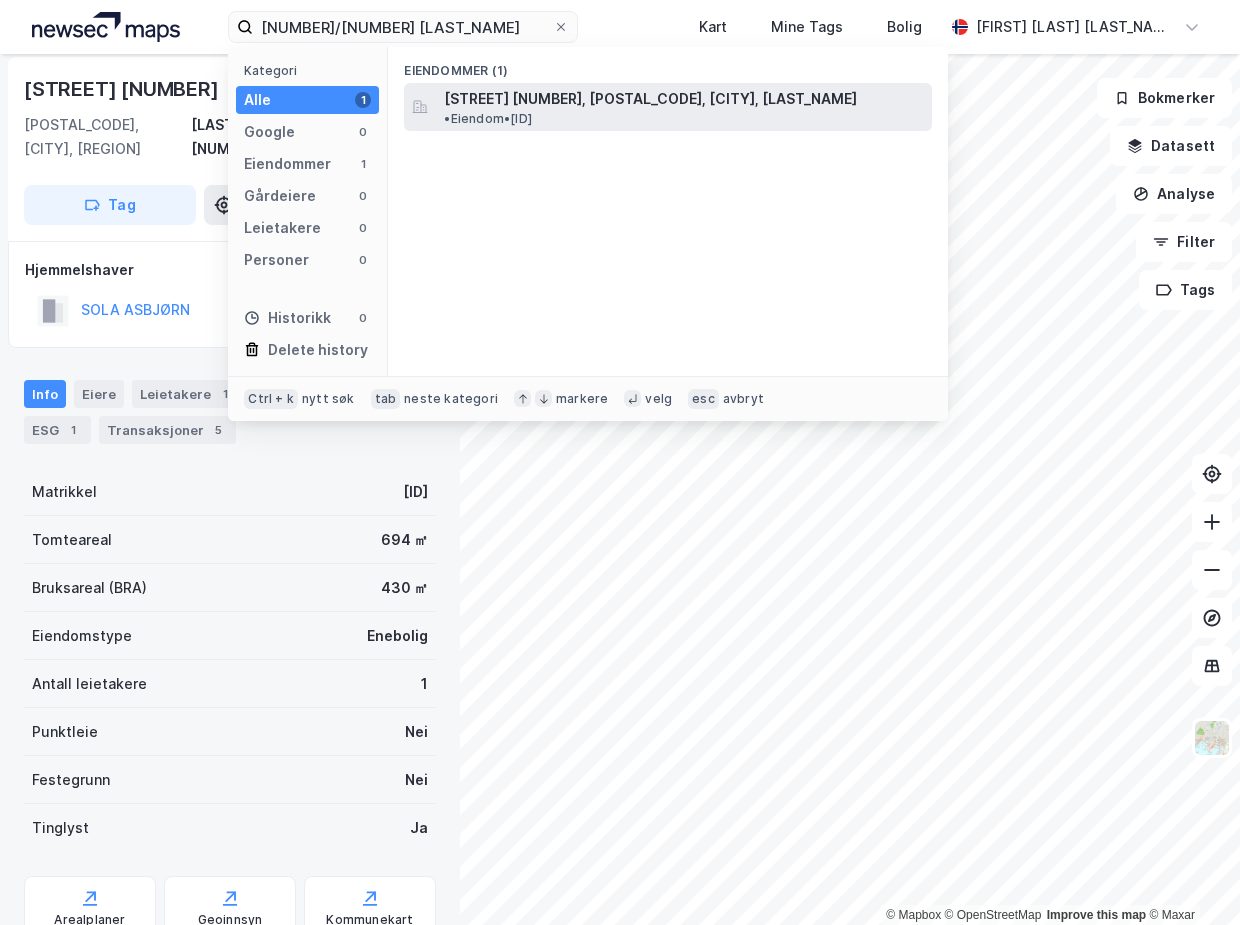 click on "[STREET] [NUMBER], [POSTAL_CODE], [CITY], [LAST_NAME]" at bounding box center (650, 99) 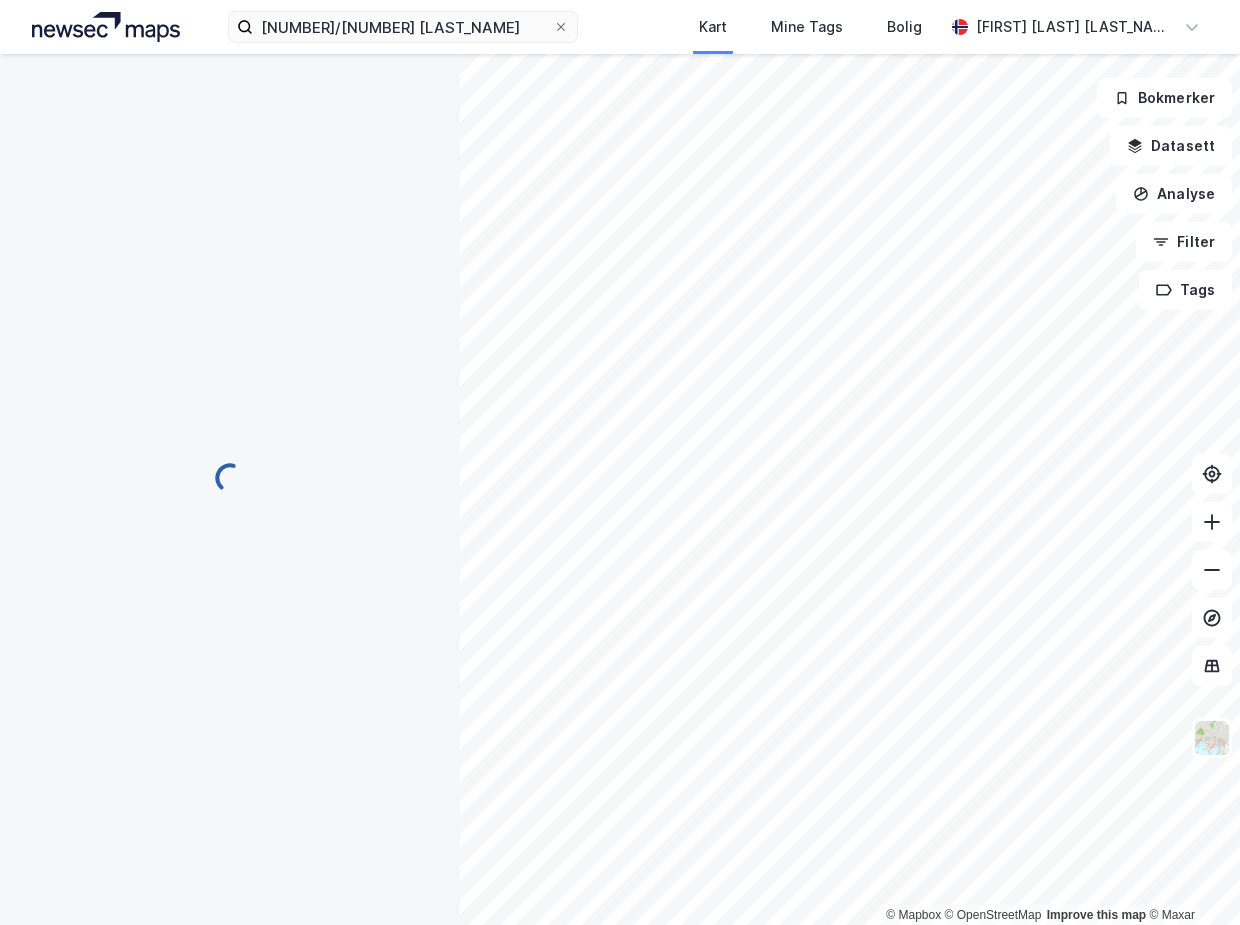 scroll, scrollTop: 5, scrollLeft: 0, axis: vertical 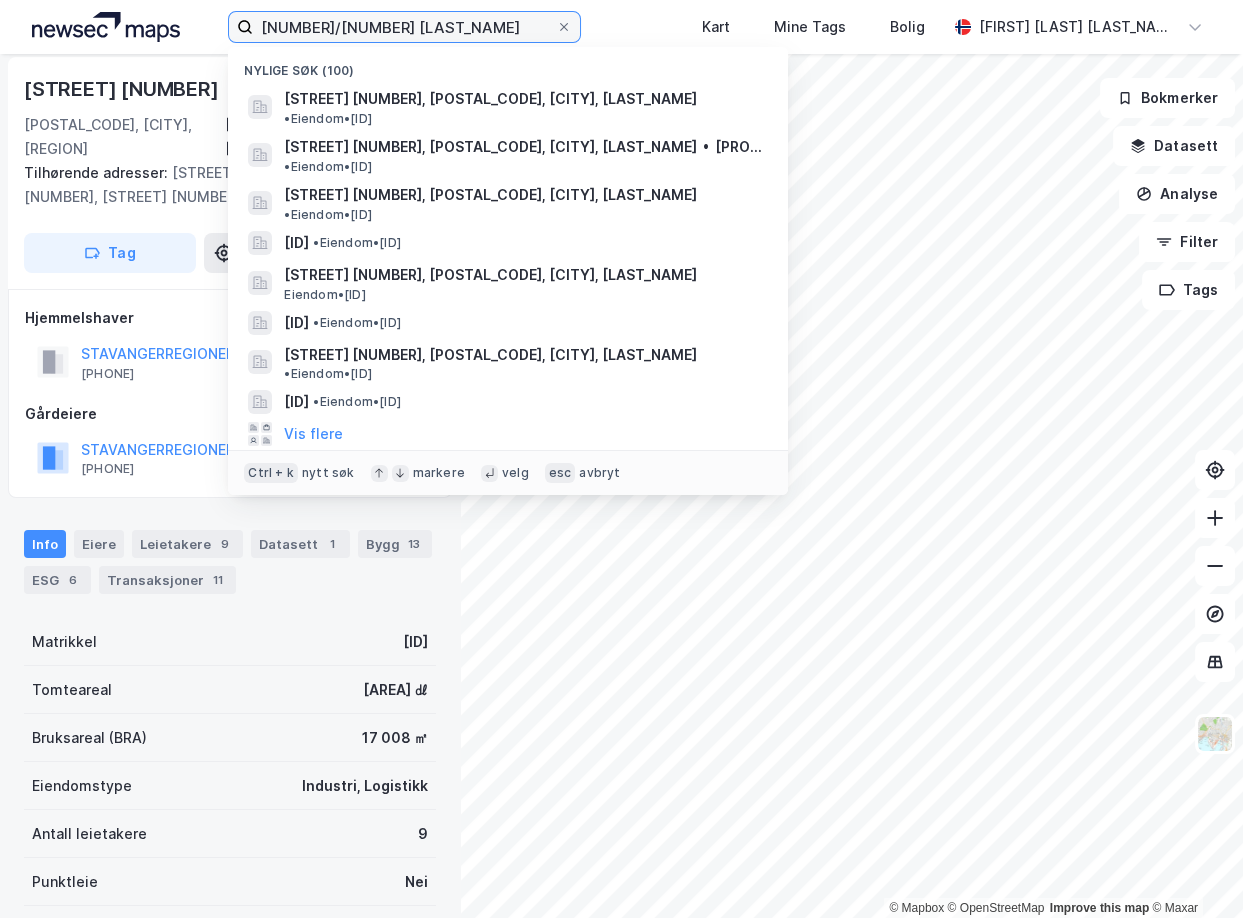 drag, startPoint x: 301, startPoint y: 24, endPoint x: 236, endPoint y: 30, distance: 65.27634 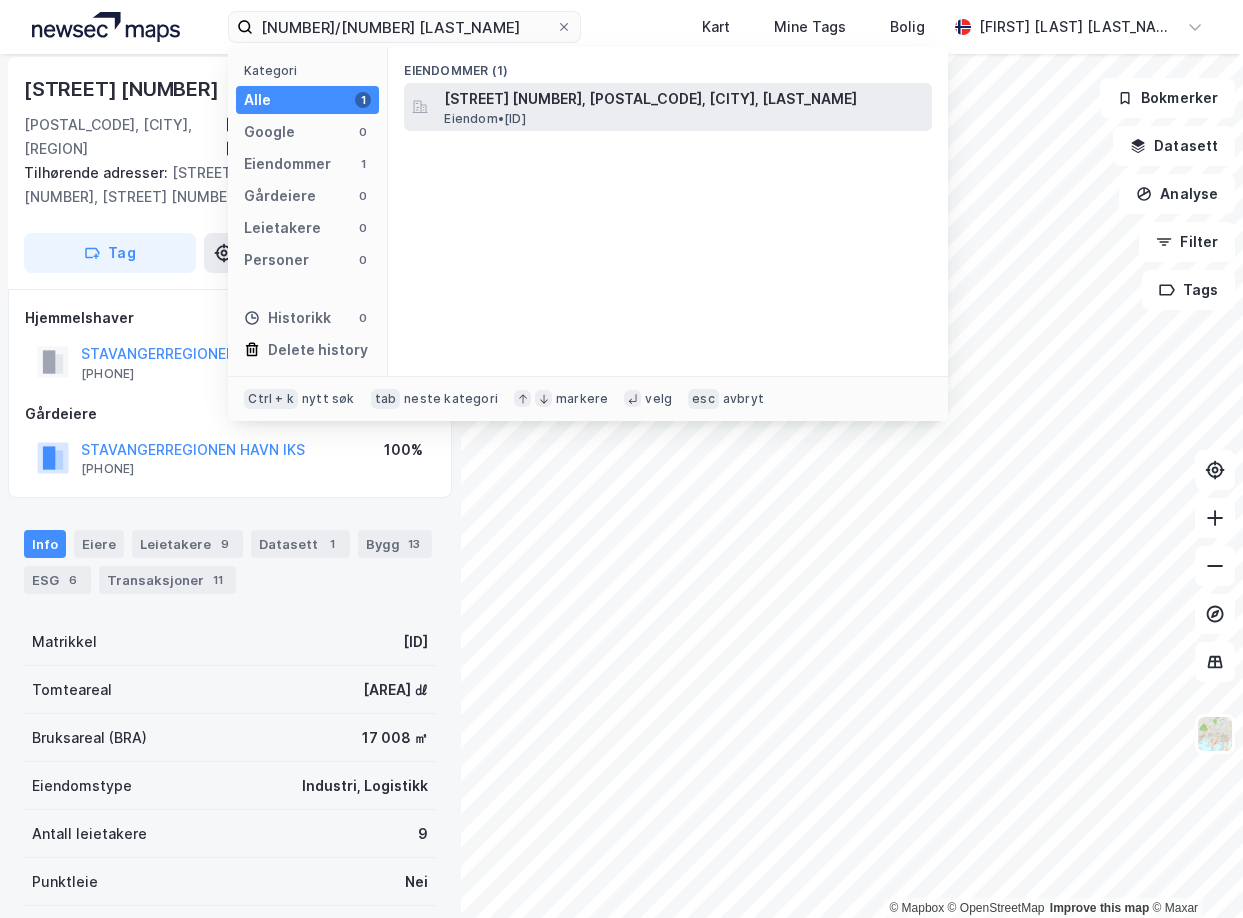 click on "[PROPERTY]  •  [ID]" at bounding box center (484, 119) 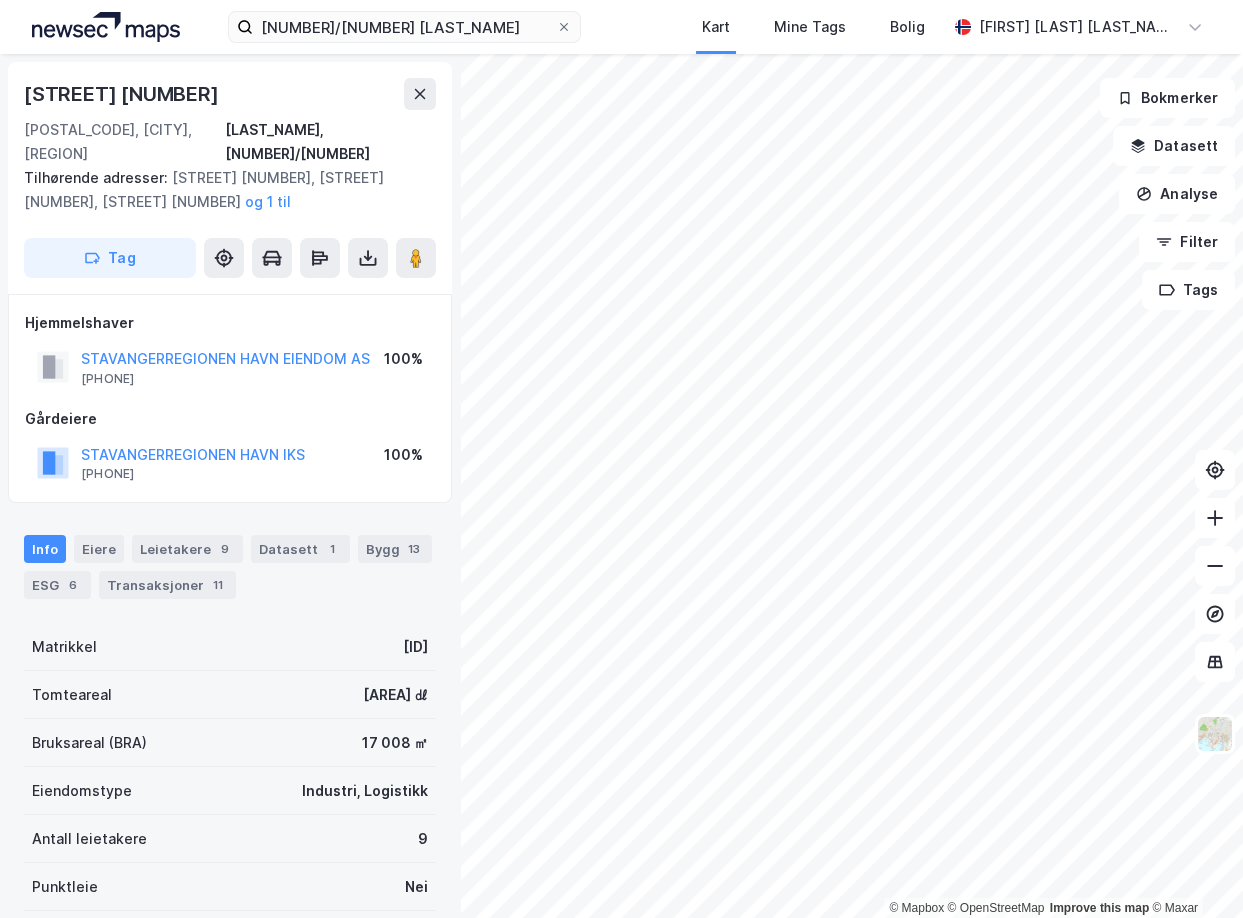 scroll, scrollTop: 5, scrollLeft: 0, axis: vertical 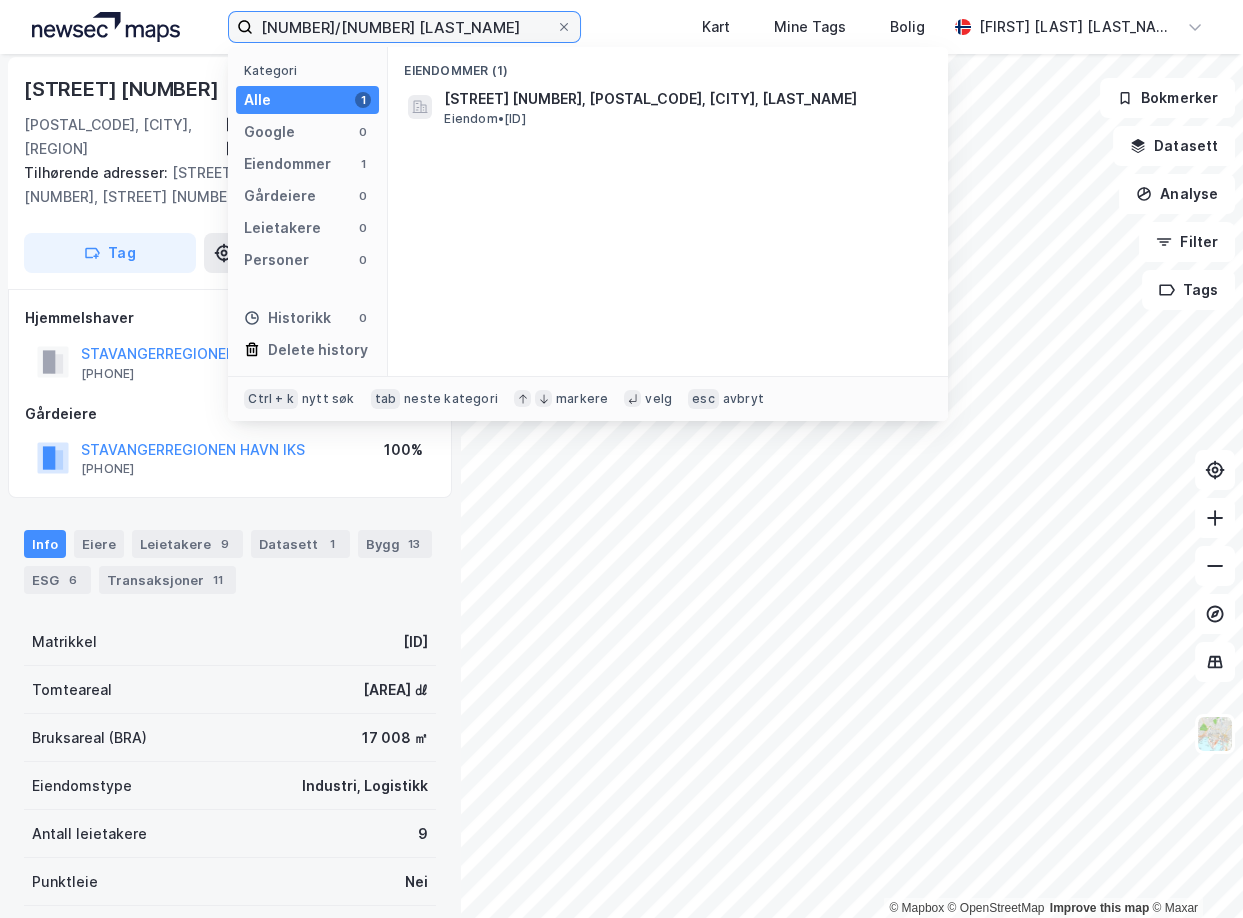 drag, startPoint x: 308, startPoint y: 22, endPoint x: 248, endPoint y: 30, distance: 60.530983 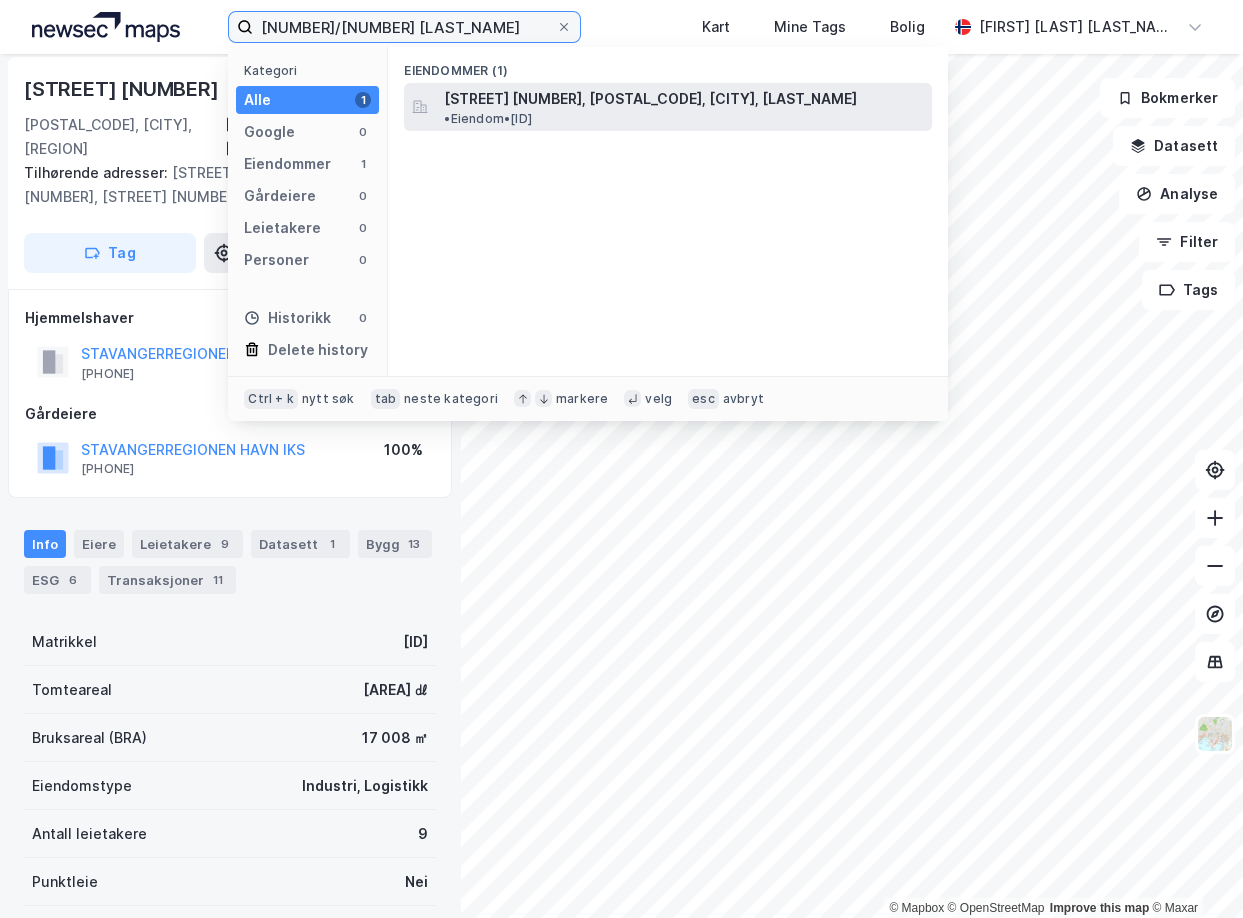 type on "[NUMBER]/[NUMBER] [LAST_NAME]" 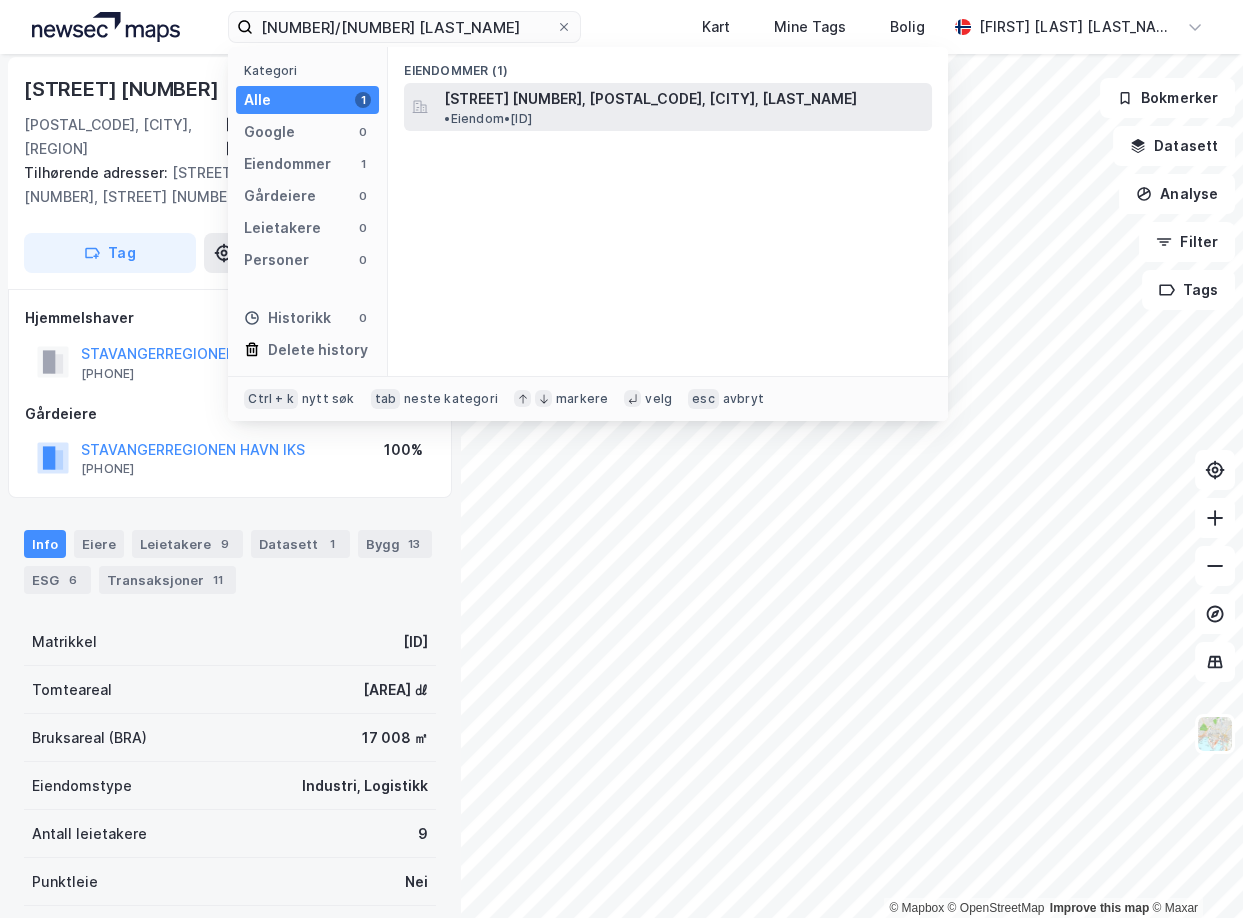 click on "[STREET] [NUMBER], [POSTAL_CODE], [CITY], [LAST_NAME]" at bounding box center [650, 99] 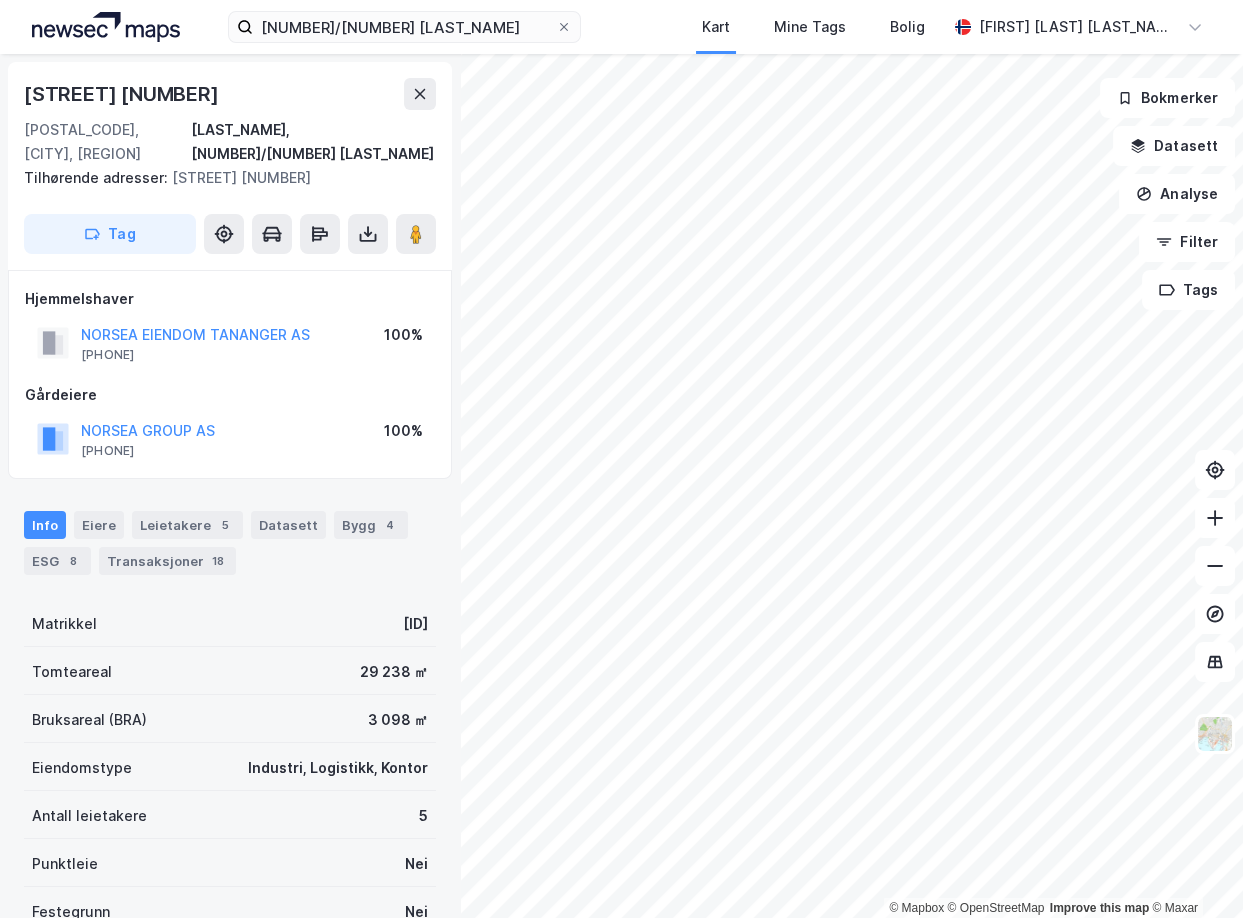 scroll, scrollTop: 5, scrollLeft: 0, axis: vertical 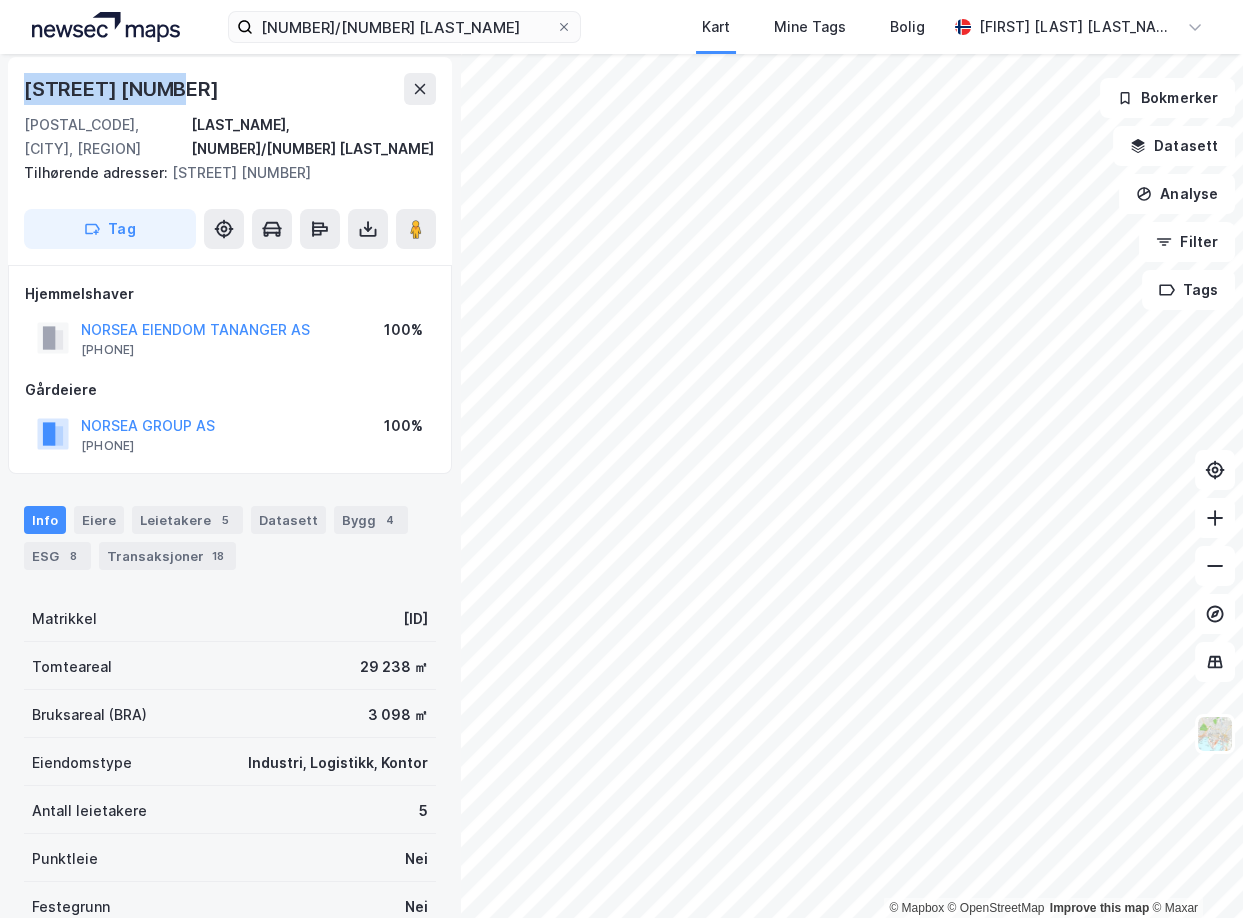 drag, startPoint x: 165, startPoint y: 86, endPoint x: 25, endPoint y: 93, distance: 140.1749 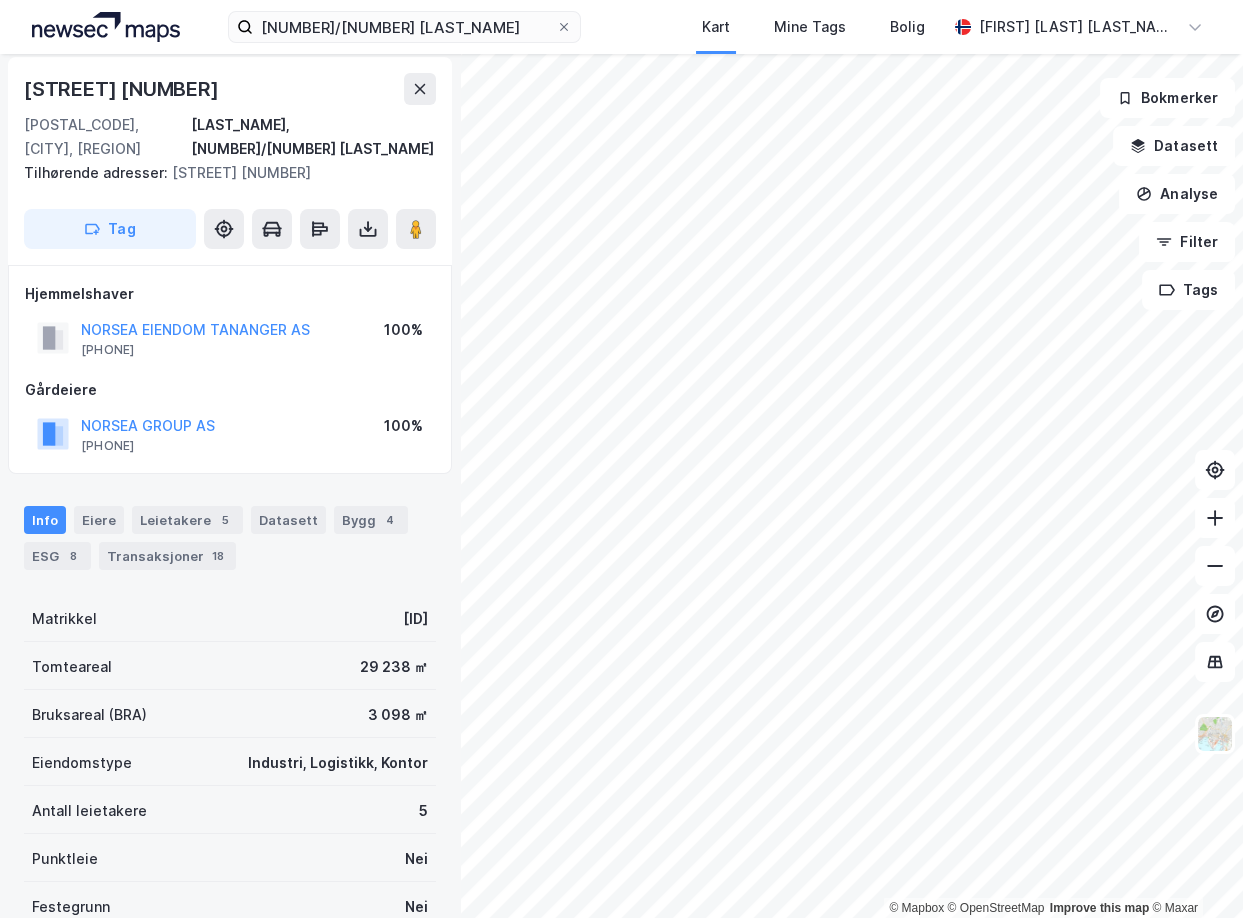 click on "[NUMBER]/[NUMBER] [LAST_NAME] [MAP] [MY] [TAGS] [HOME] [FIRST] [LAST] [LAST_NAME]" at bounding box center (621, 27) 